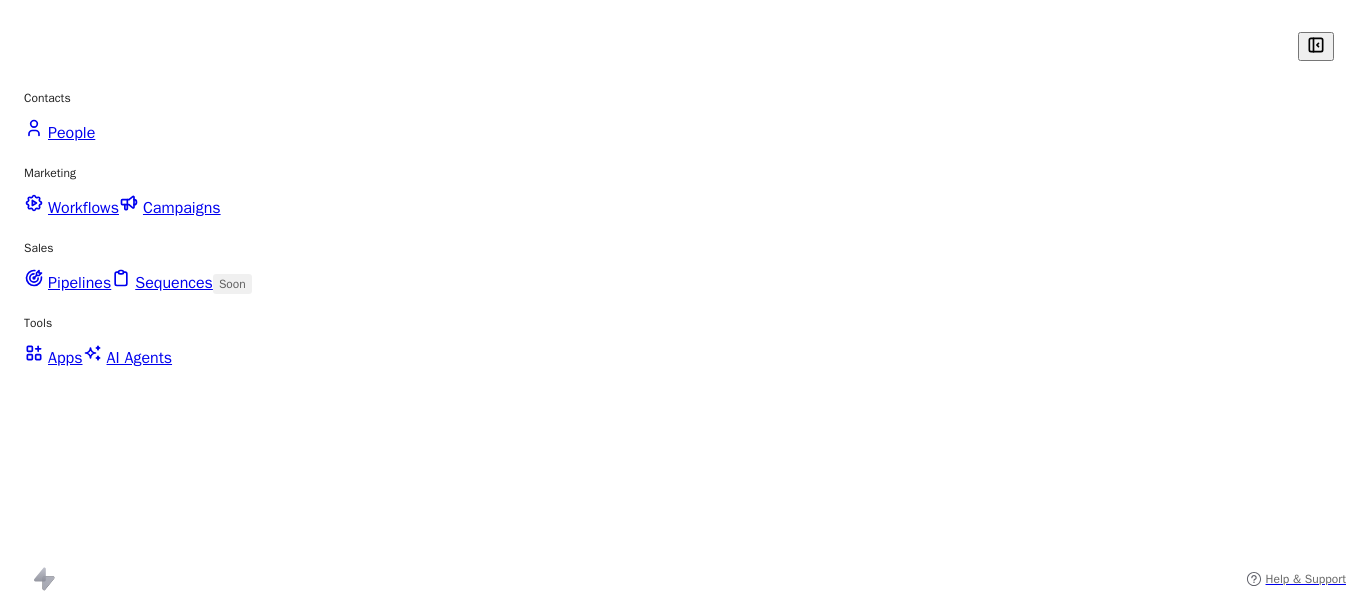 scroll, scrollTop: 0, scrollLeft: 0, axis: both 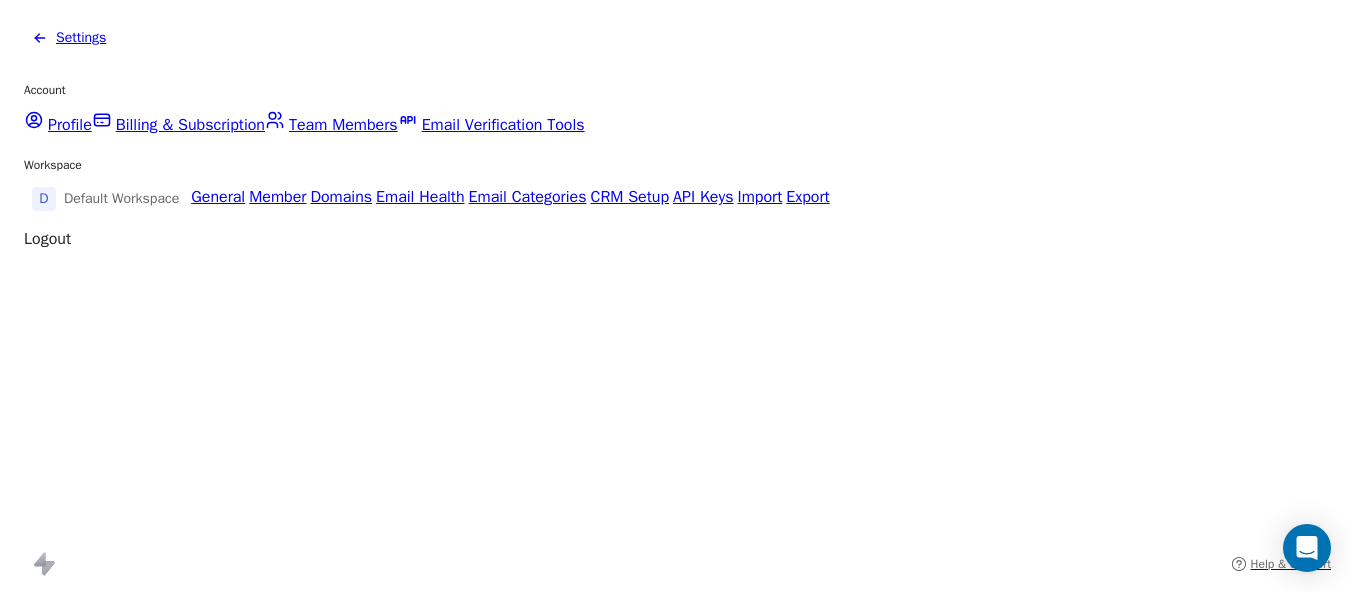 click at bounding box center [40, 38] 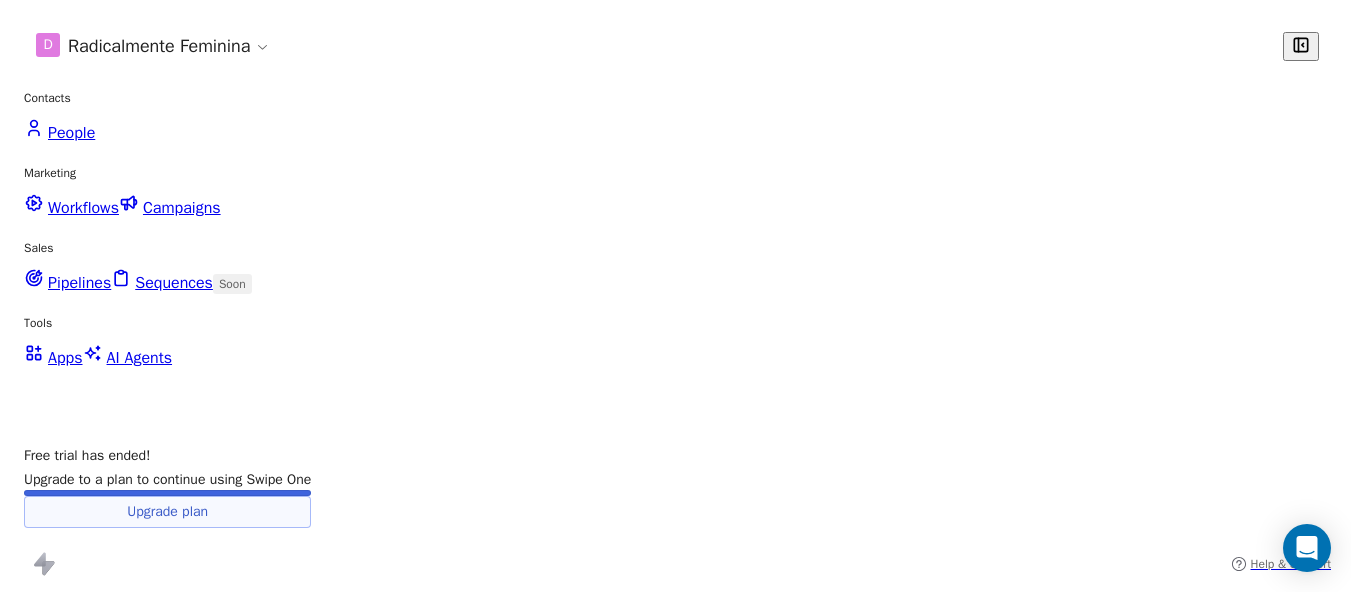 scroll, scrollTop: 0, scrollLeft: 0, axis: both 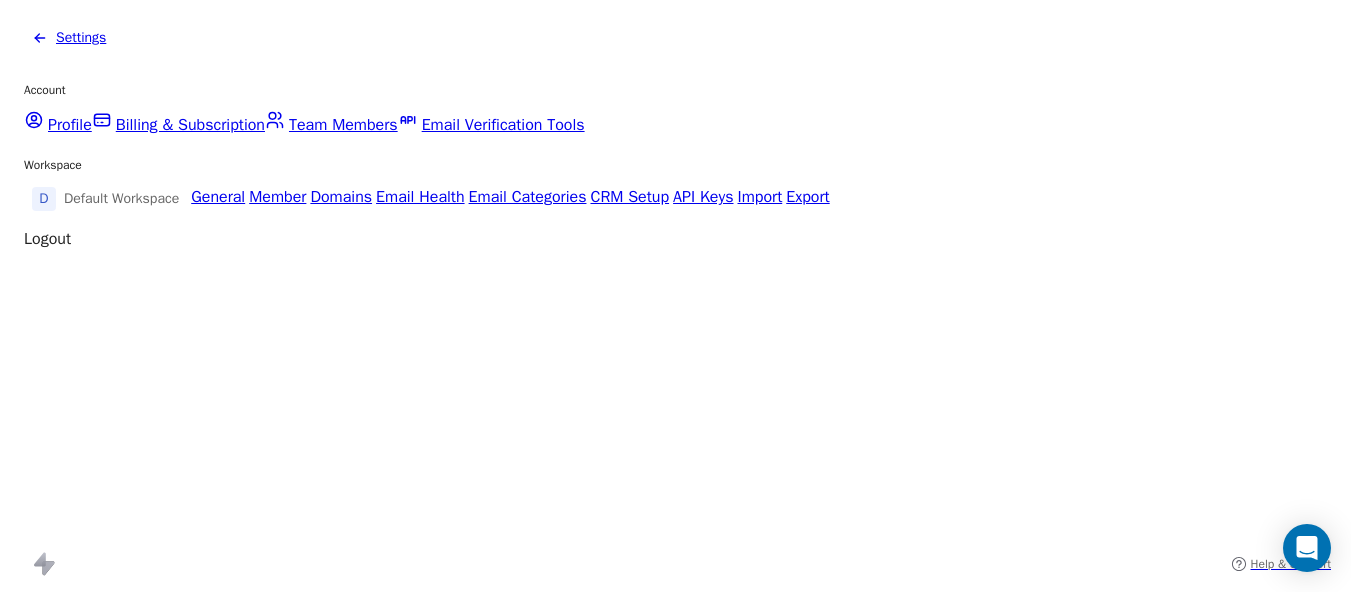 click on "Profile" at bounding box center [70, 125] 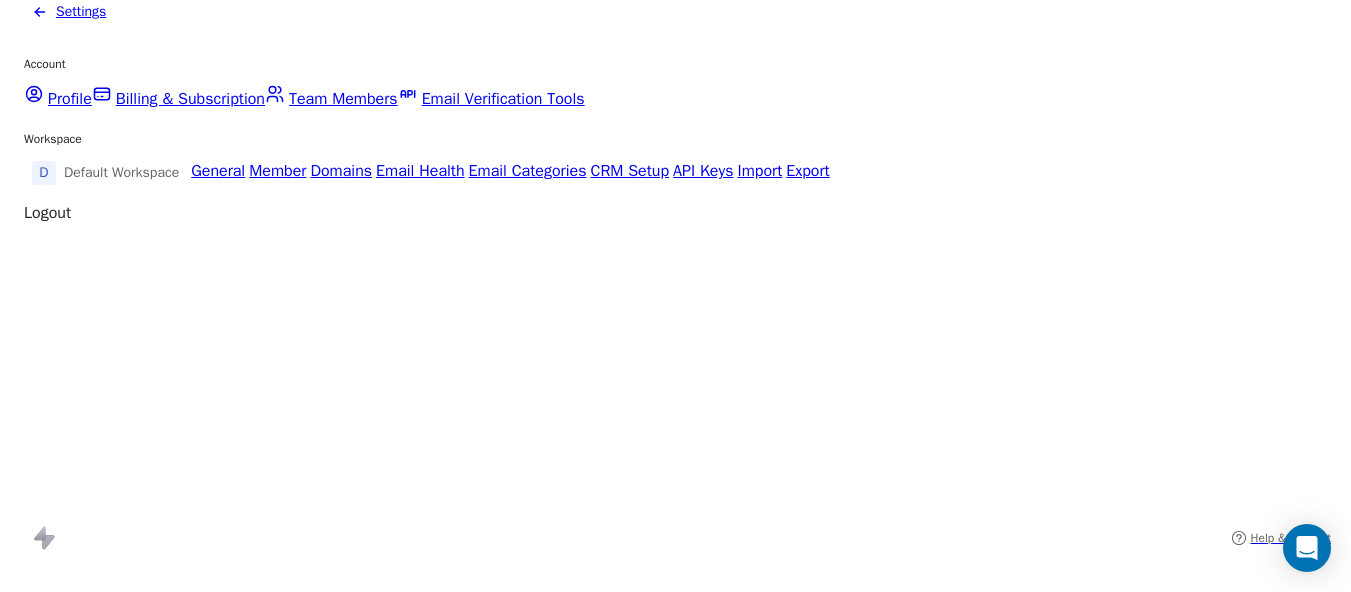 scroll, scrollTop: 0, scrollLeft: 0, axis: both 